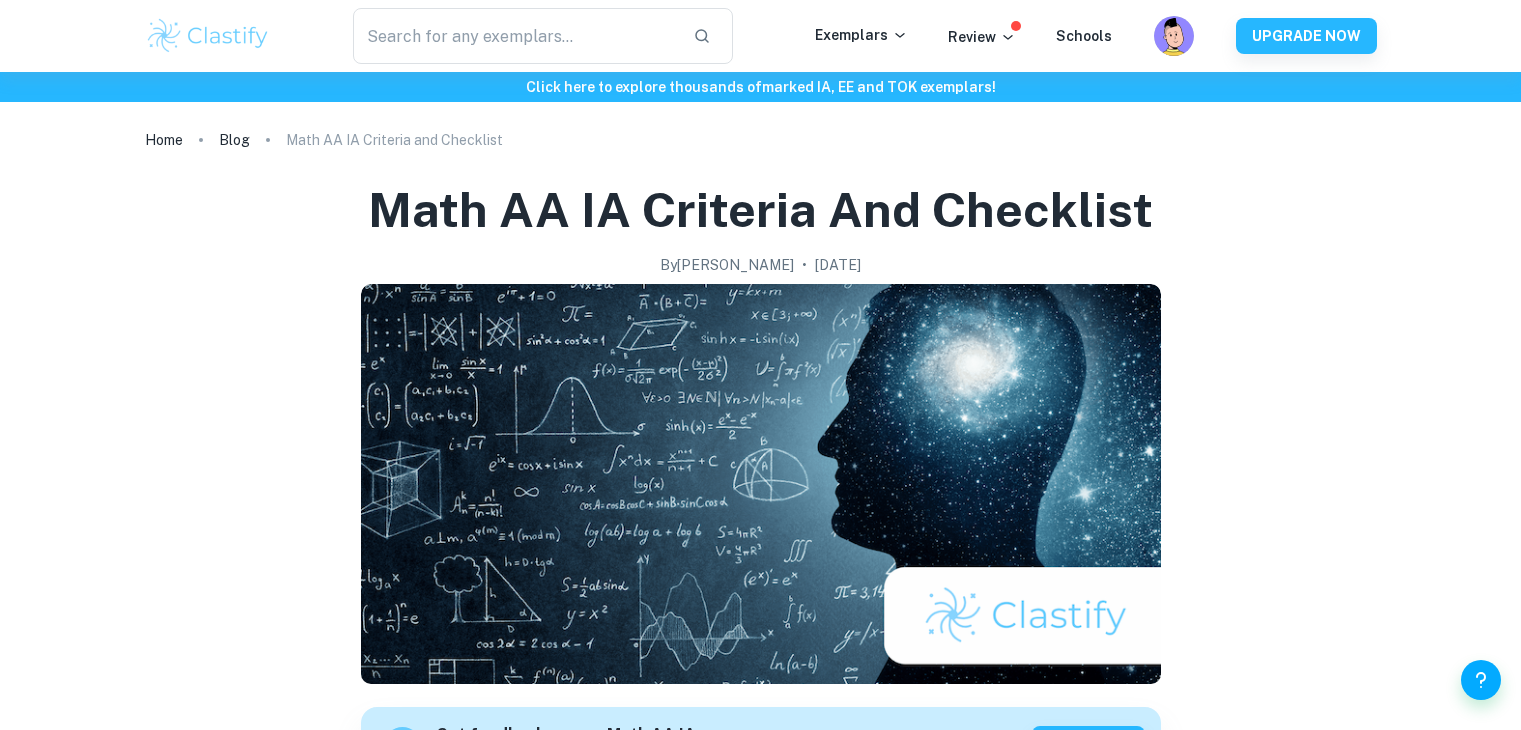 scroll, scrollTop: 4135, scrollLeft: 0, axis: vertical 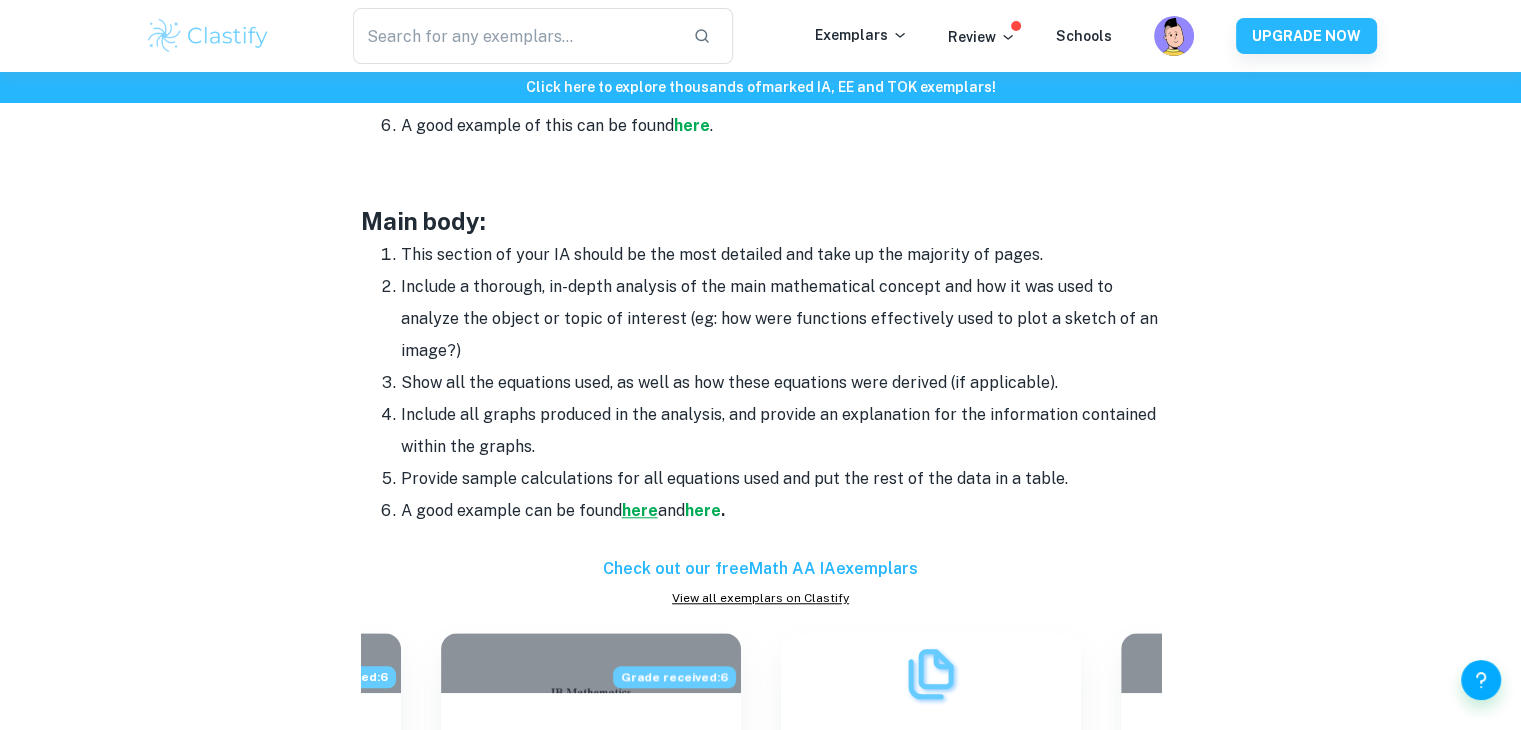 click on "here" at bounding box center (640, 510) 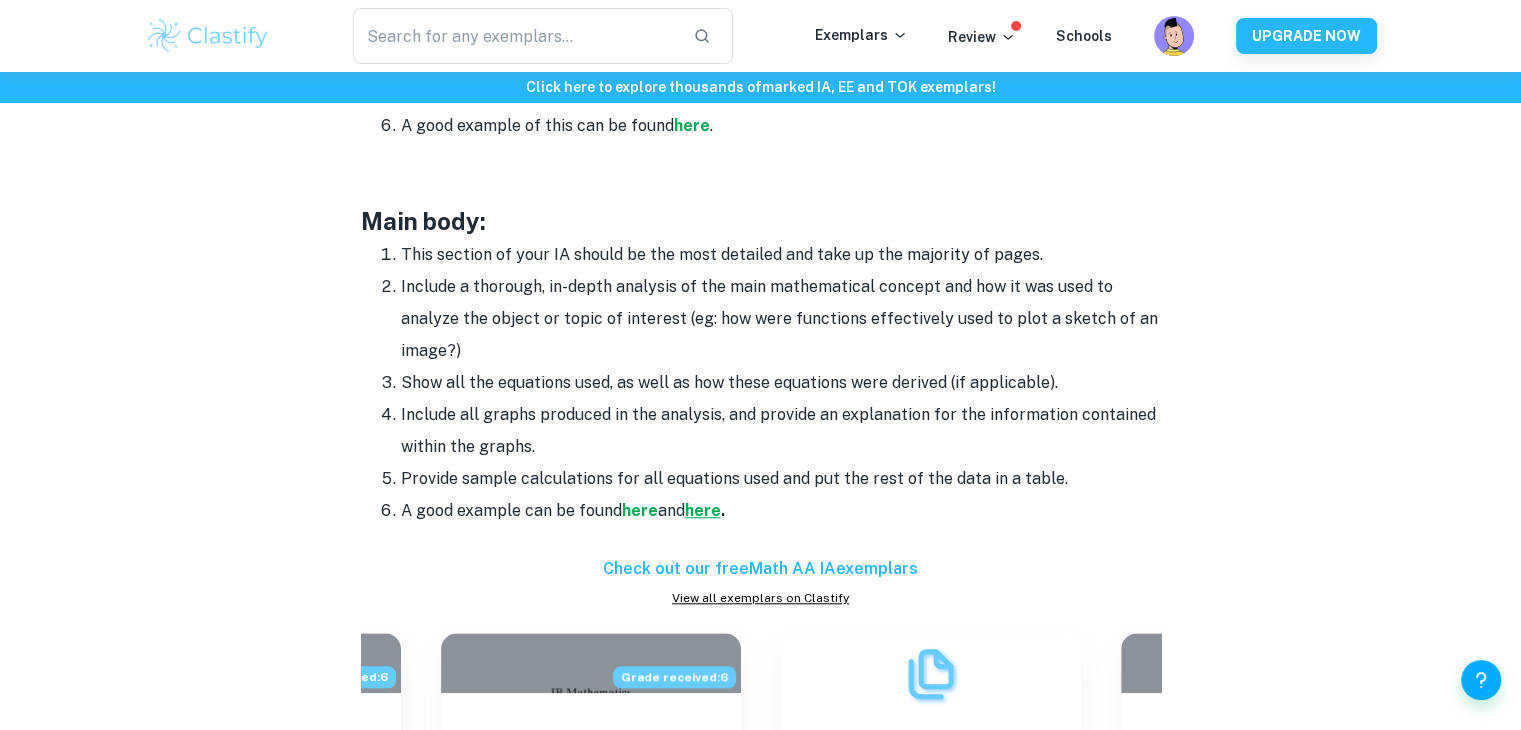 click on "here" at bounding box center (703, 510) 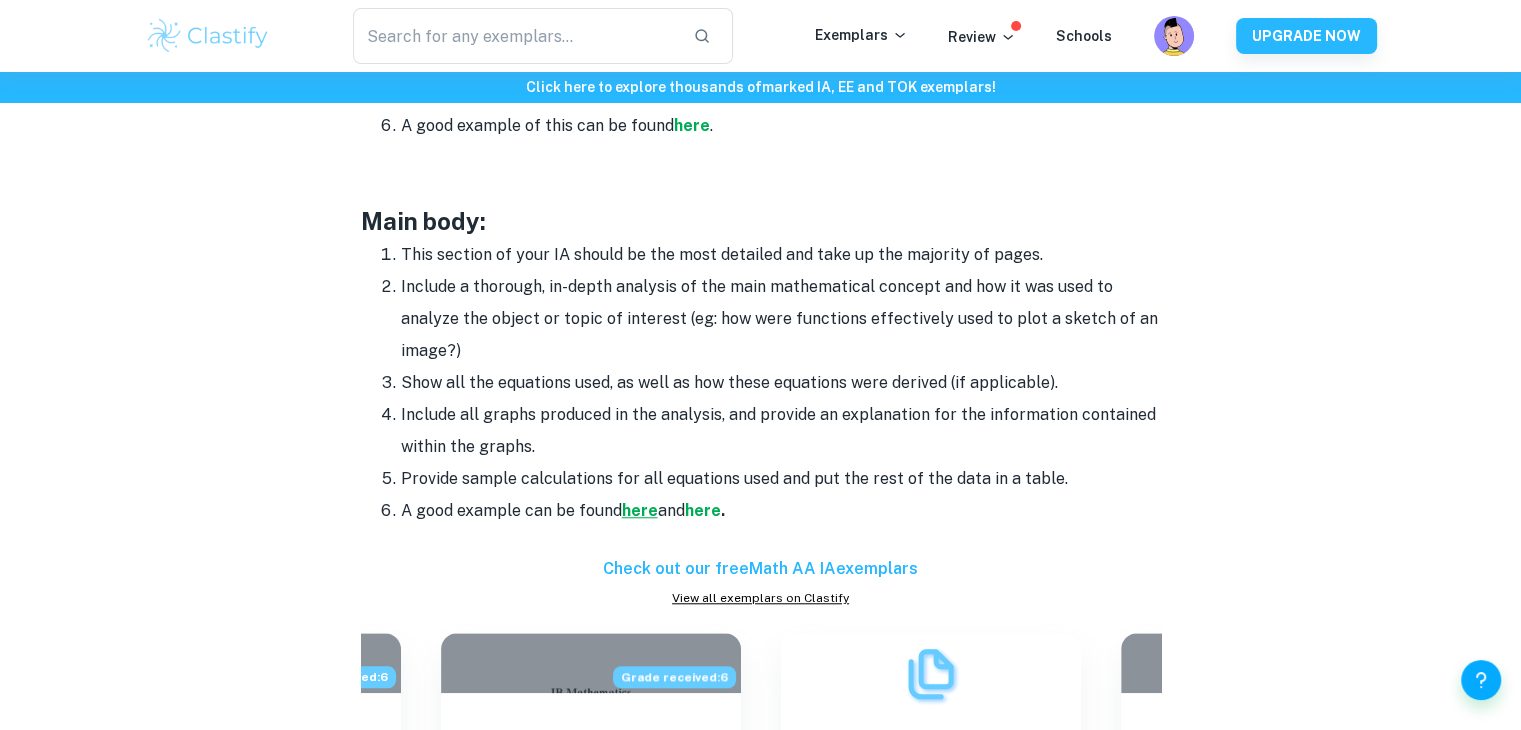 click on "here" at bounding box center [640, 510] 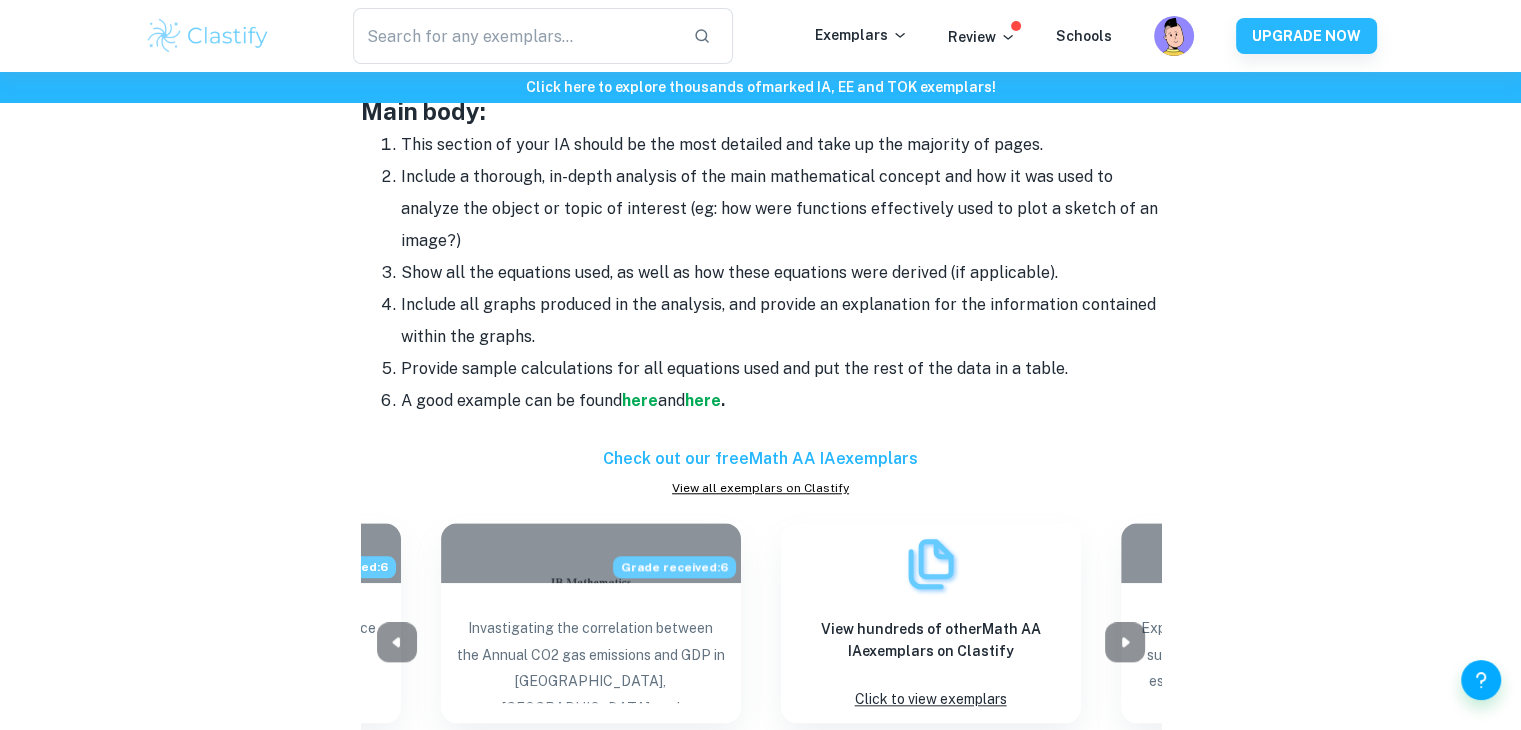 scroll, scrollTop: 1767, scrollLeft: 0, axis: vertical 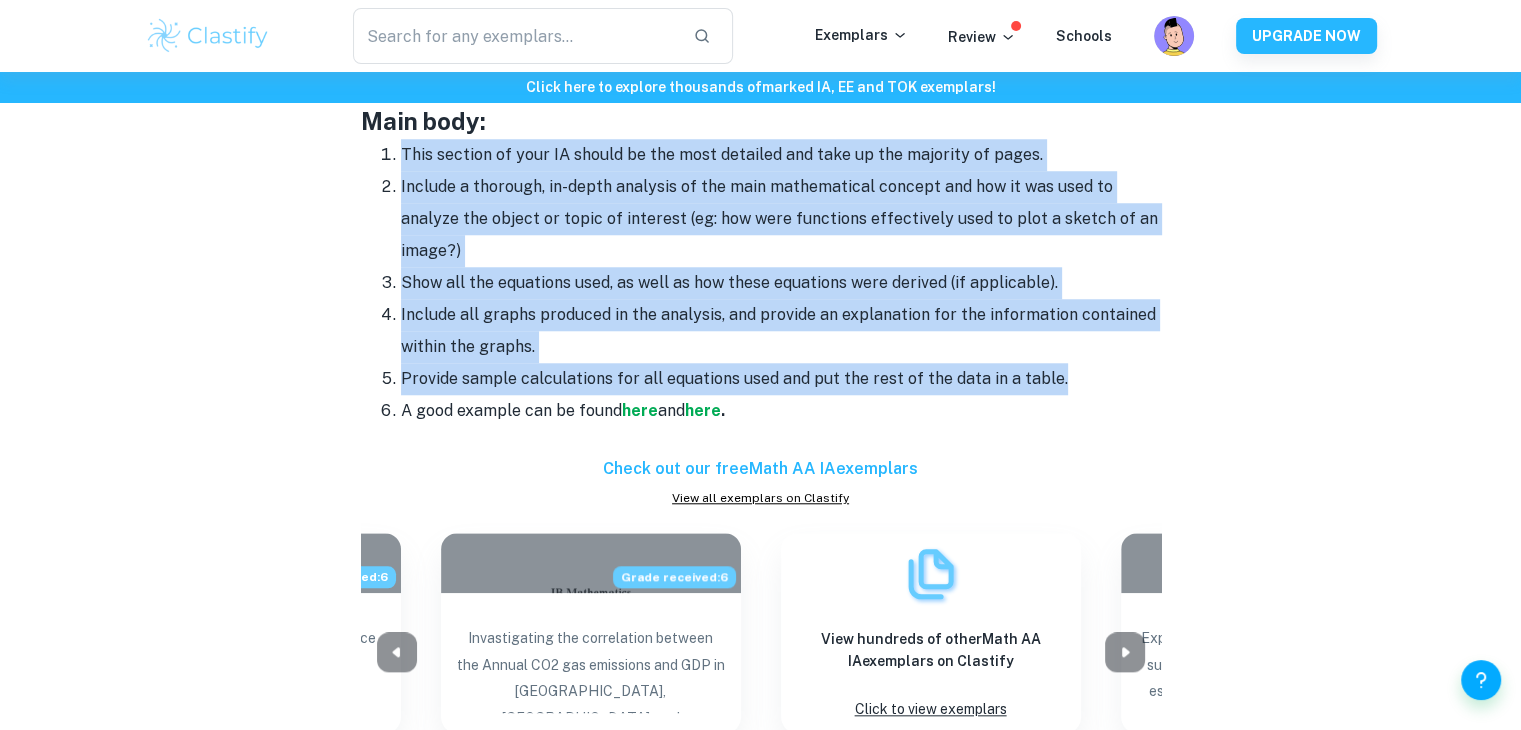 drag, startPoint x: 374, startPoint y: 151, endPoint x: 1096, endPoint y: 364, distance: 752.76355 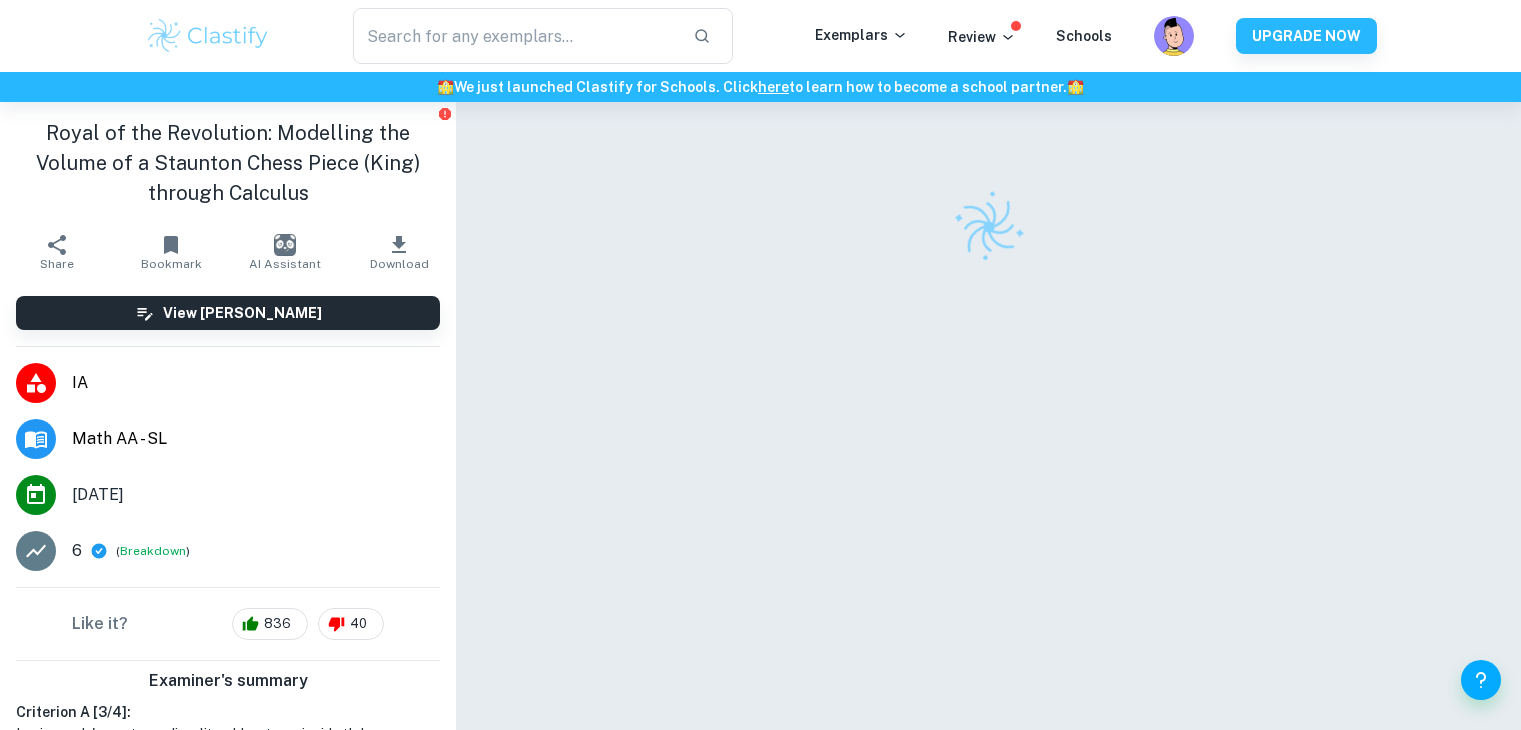 scroll, scrollTop: 0, scrollLeft: 0, axis: both 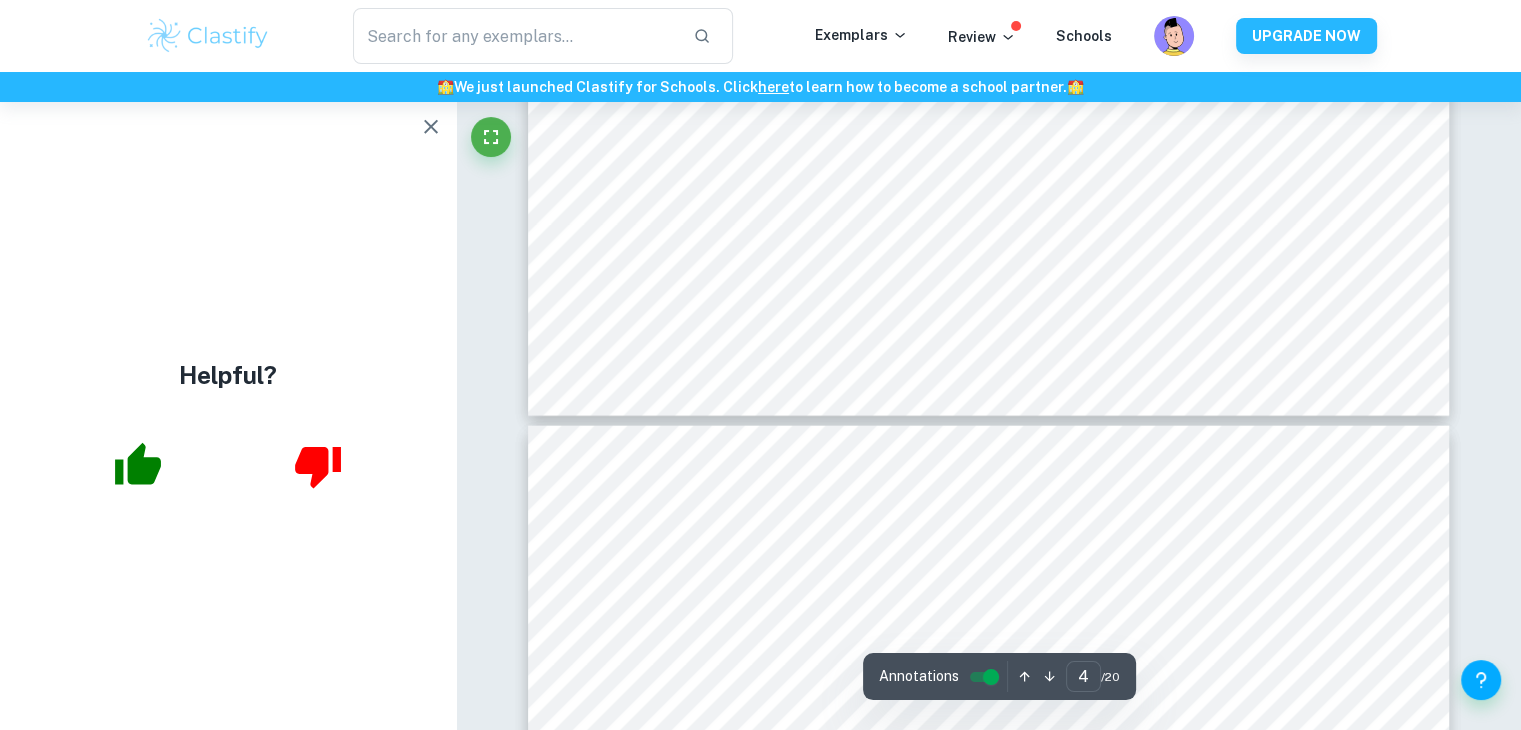 click 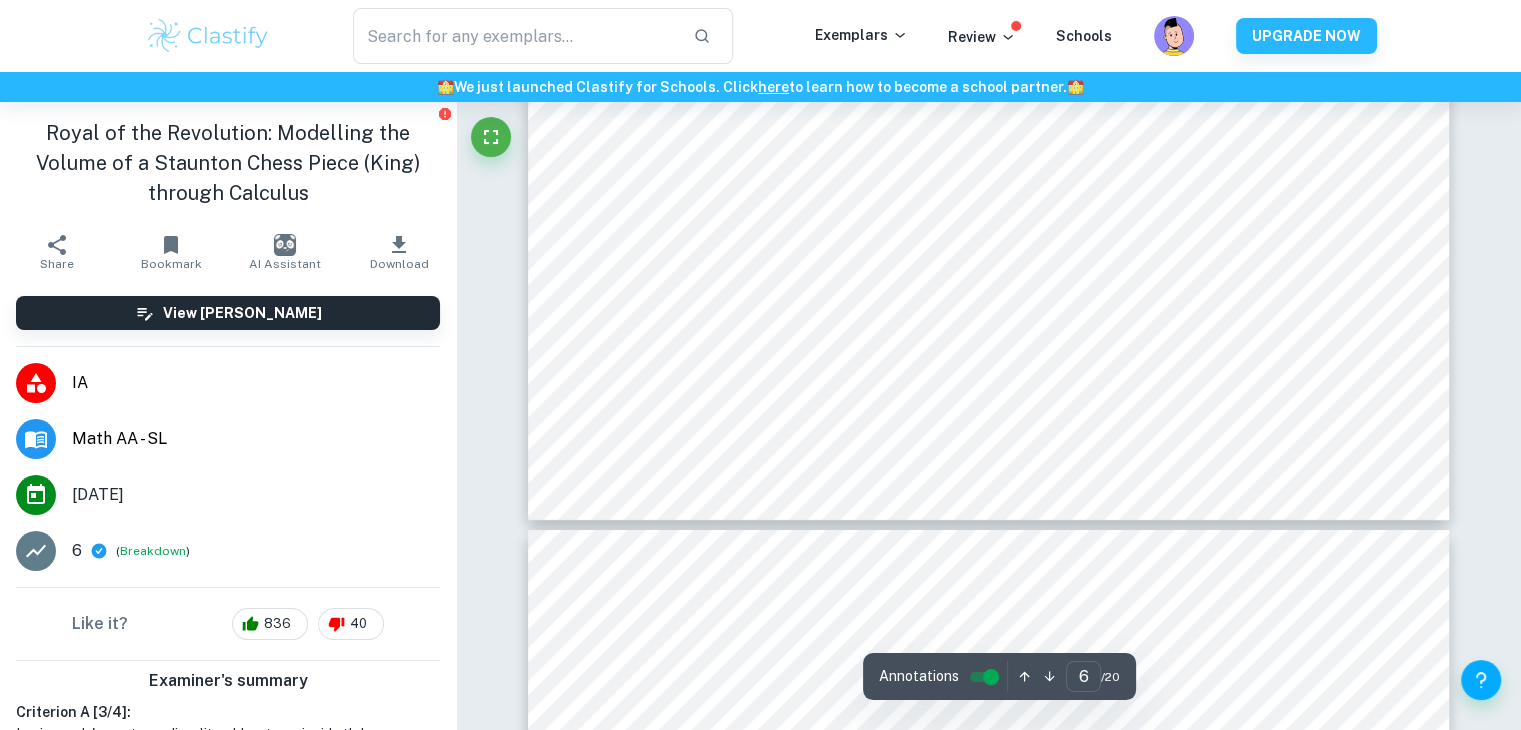 scroll, scrollTop: 7600, scrollLeft: 0, axis: vertical 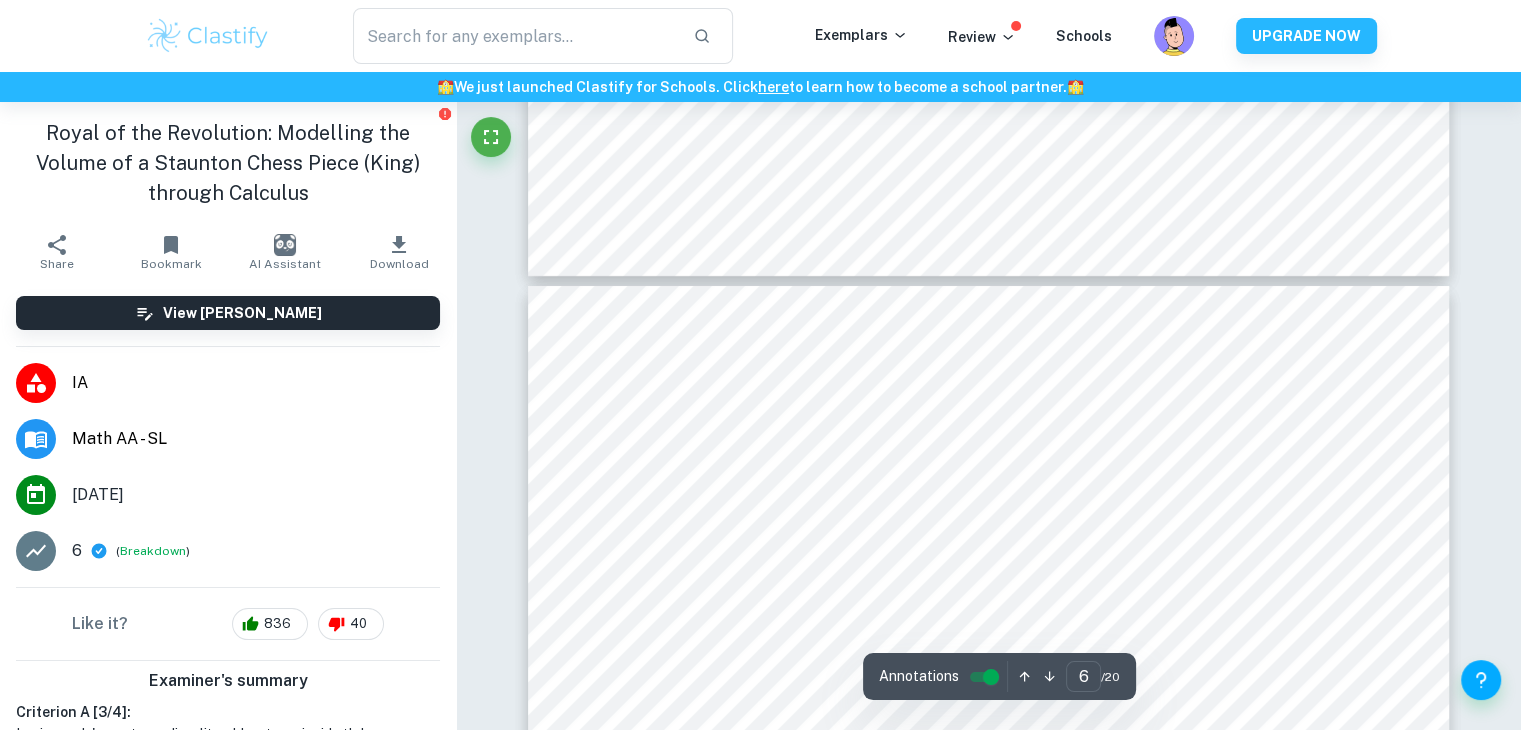 type on "7" 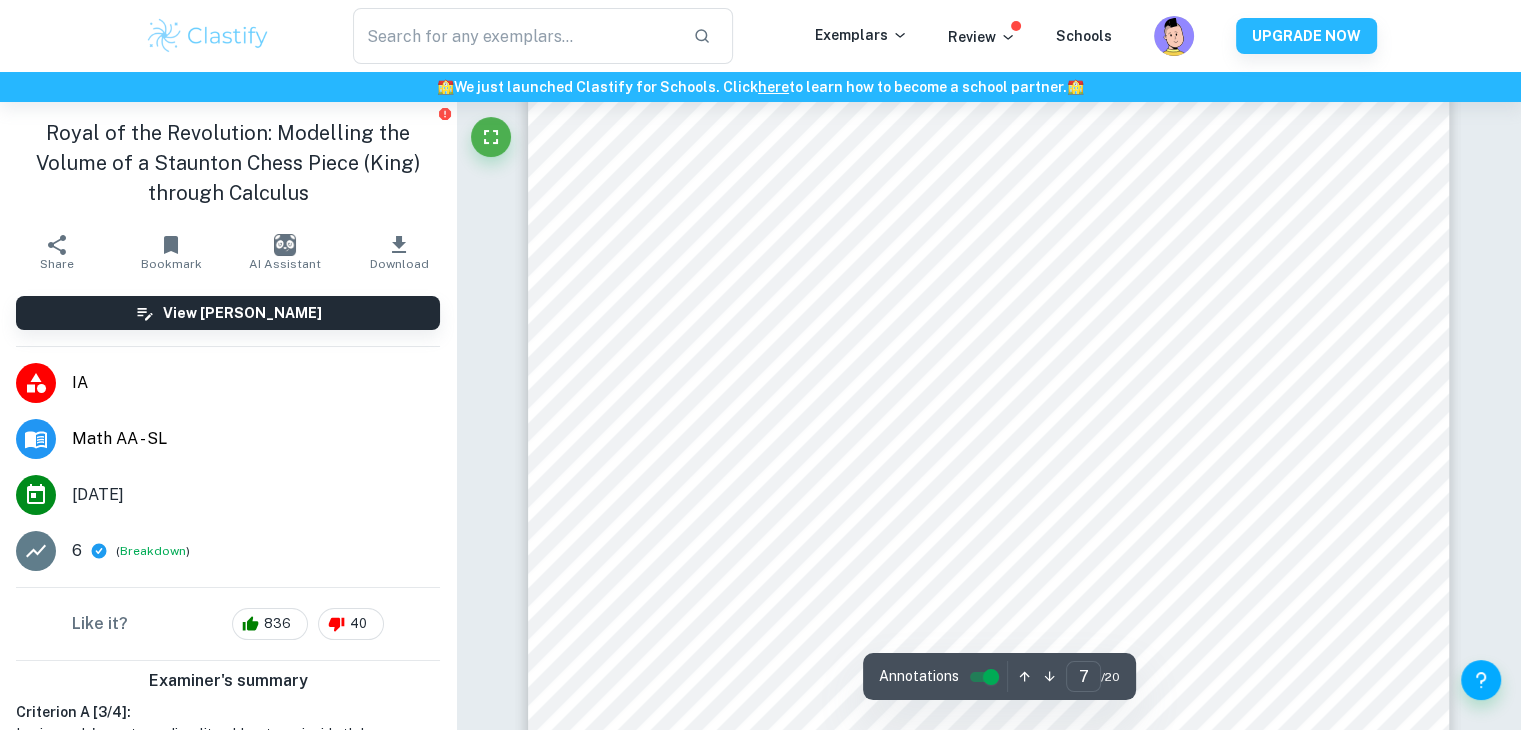 scroll, scrollTop: 8300, scrollLeft: 0, axis: vertical 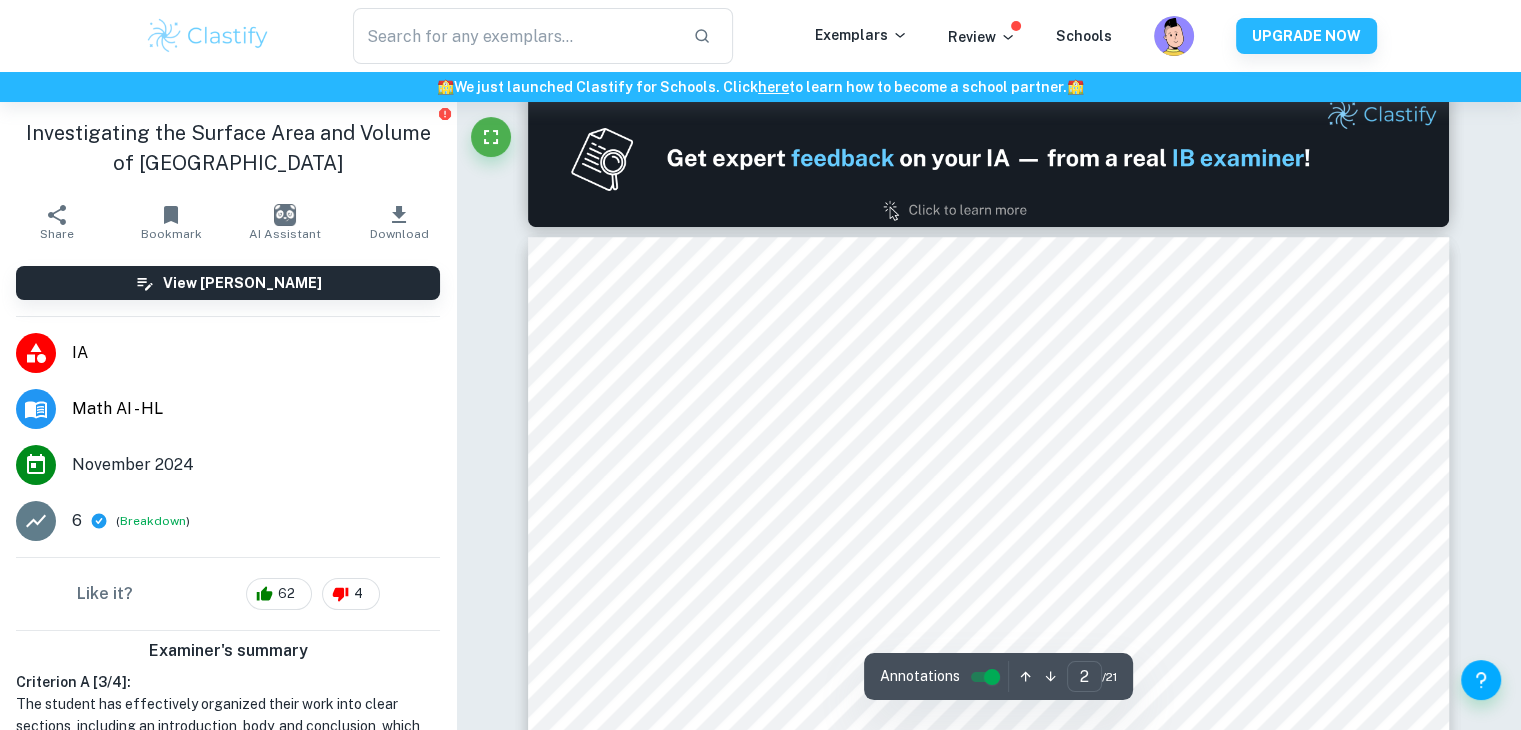 type on "2" 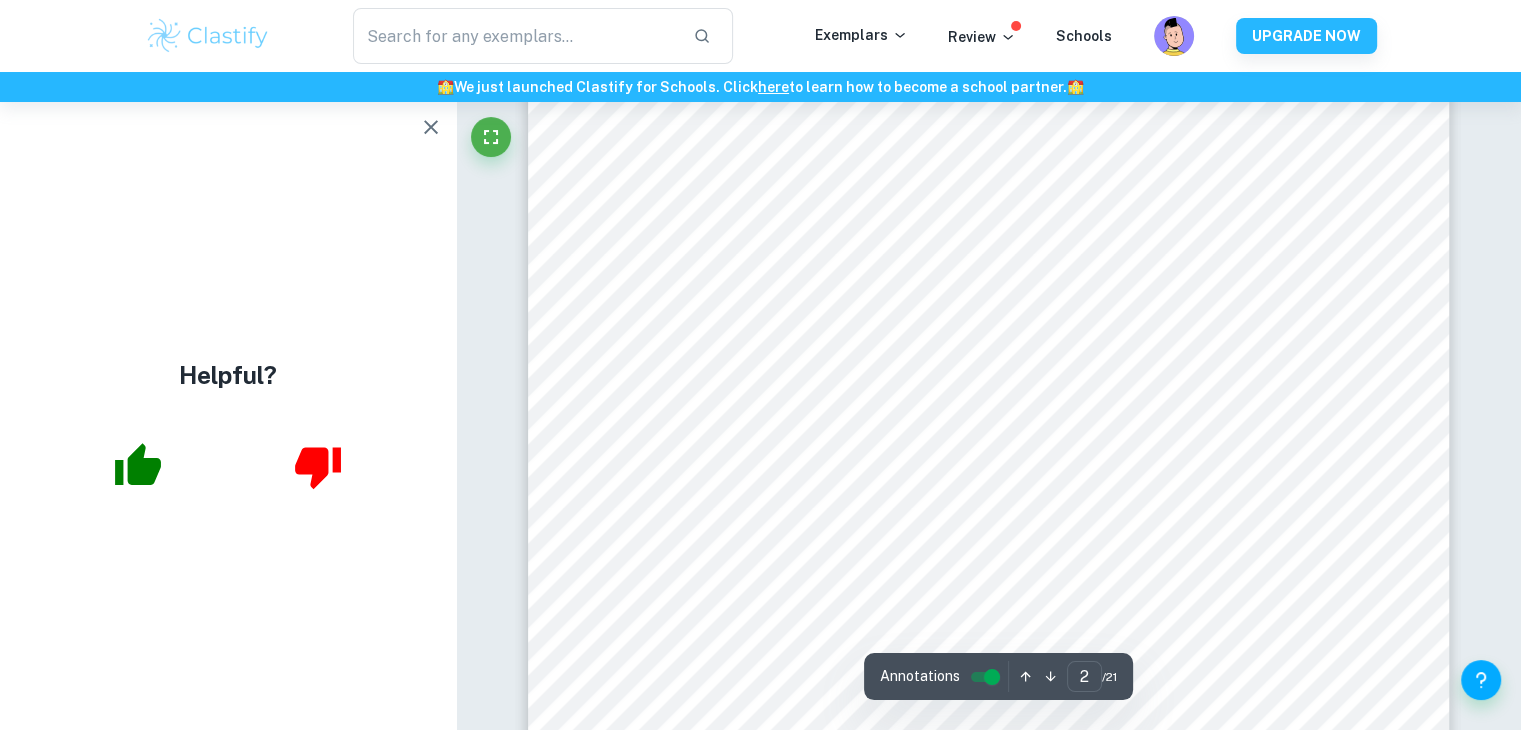 scroll, scrollTop: 1500, scrollLeft: 0, axis: vertical 